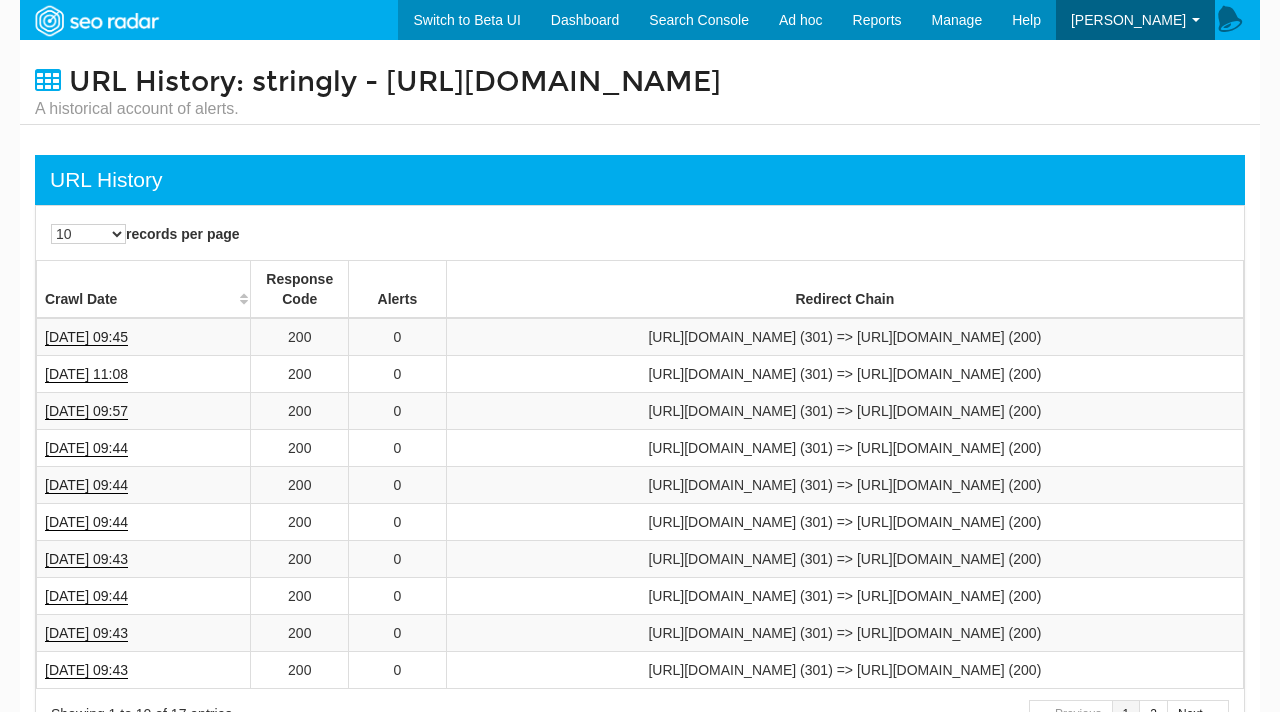 scroll, scrollTop: 0, scrollLeft: 0, axis: both 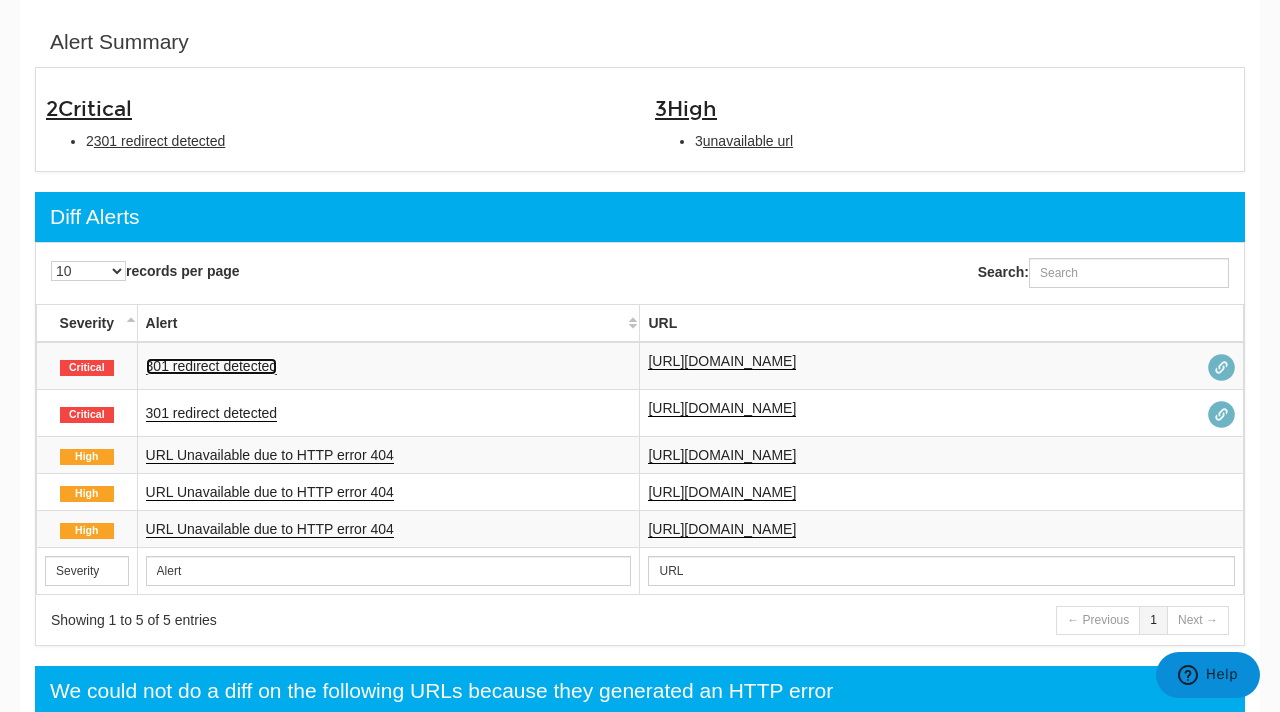 click on "301 redirect detected" at bounding box center (212, 366) 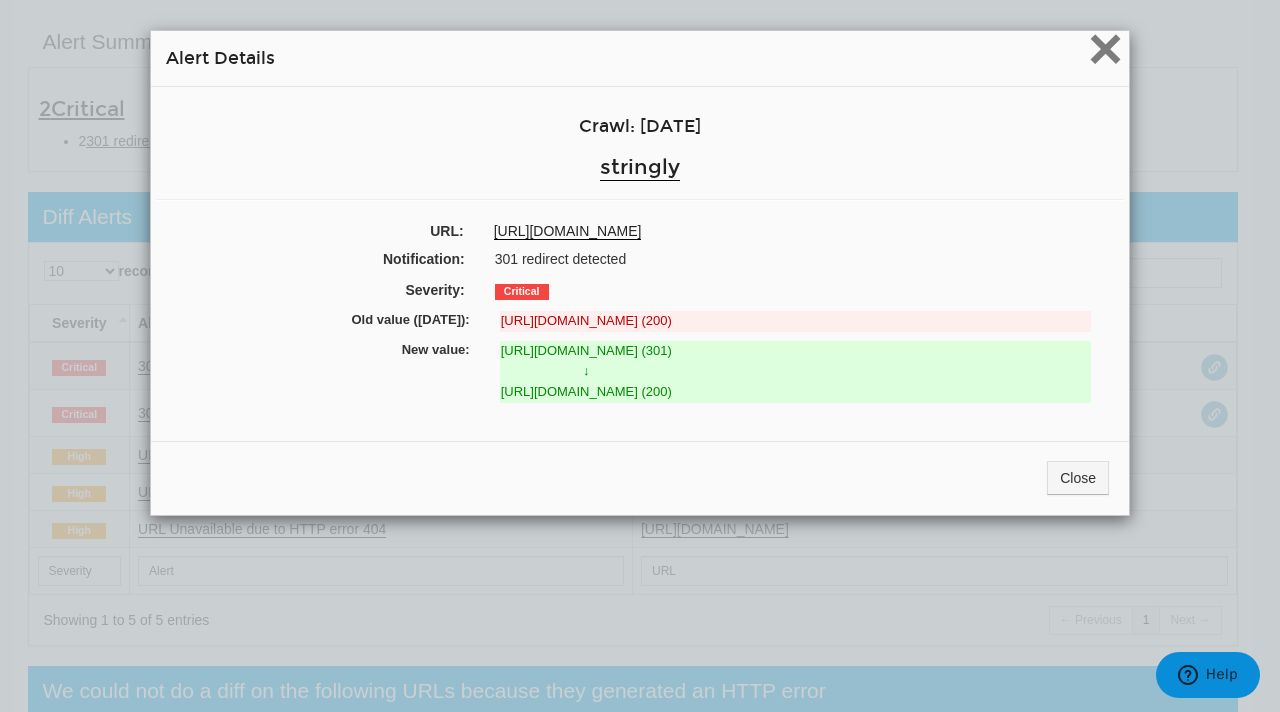 click on "×" at bounding box center (1105, 48) 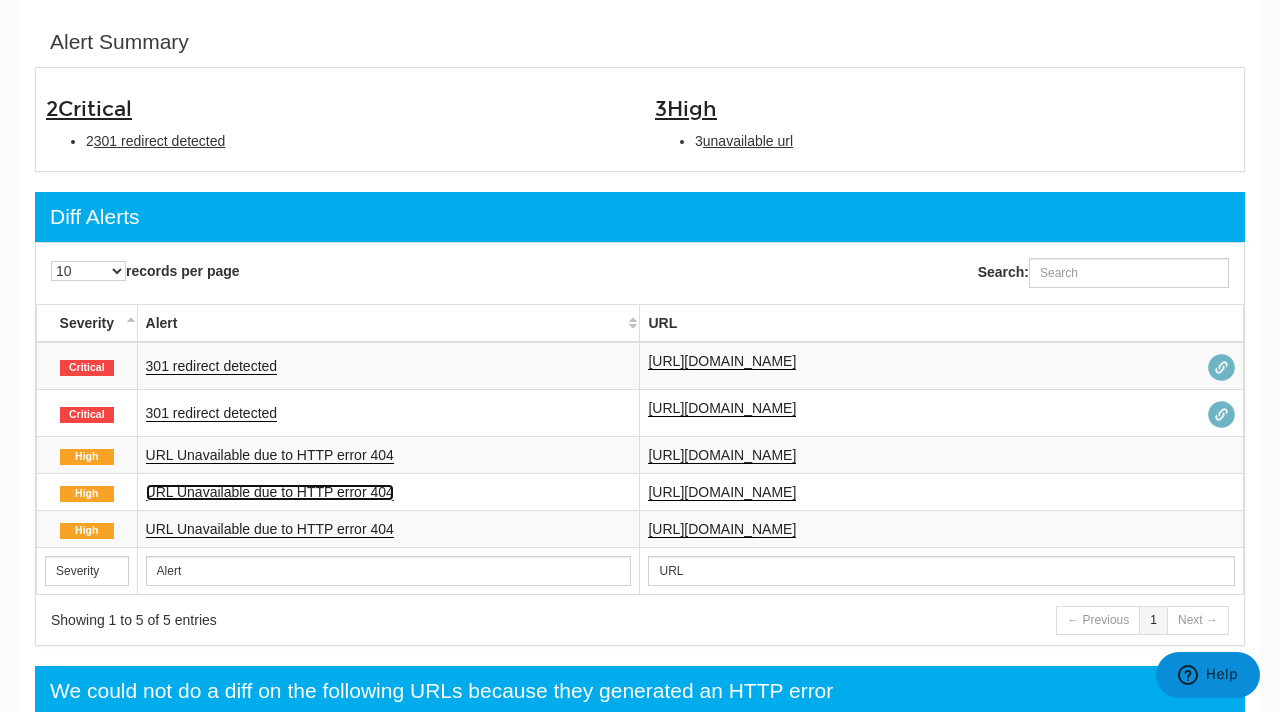 click on "URL Unavailable due to HTTP error 404" at bounding box center [270, 492] 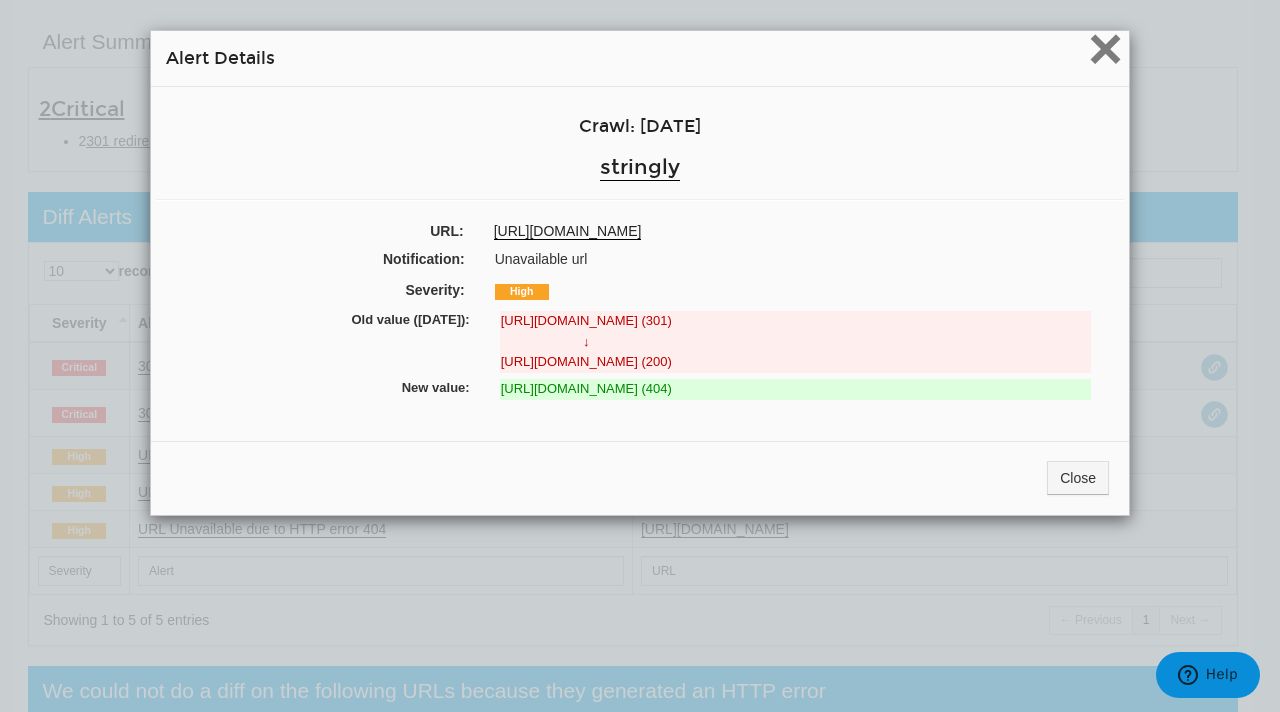 click on "×" at bounding box center (1105, 48) 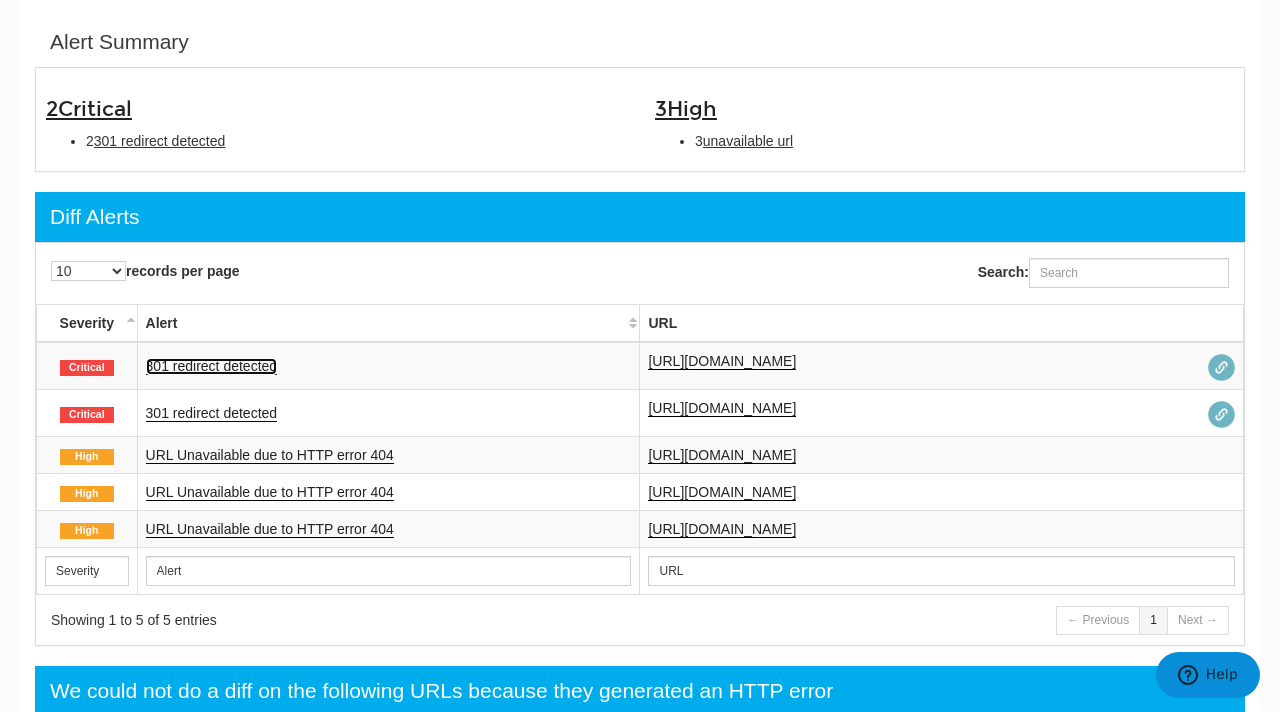 click on "301 redirect detected" at bounding box center (212, 366) 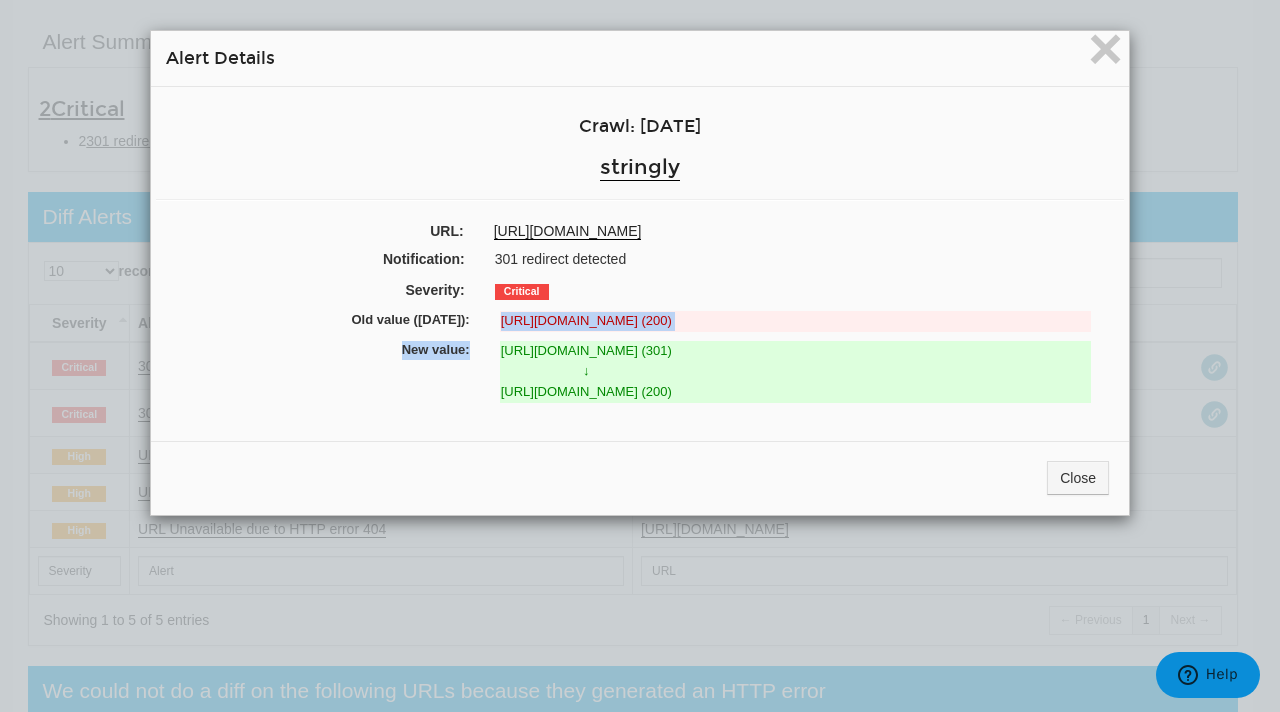 drag, startPoint x: 501, startPoint y: 322, endPoint x: 814, endPoint y: 397, distance: 321.86023 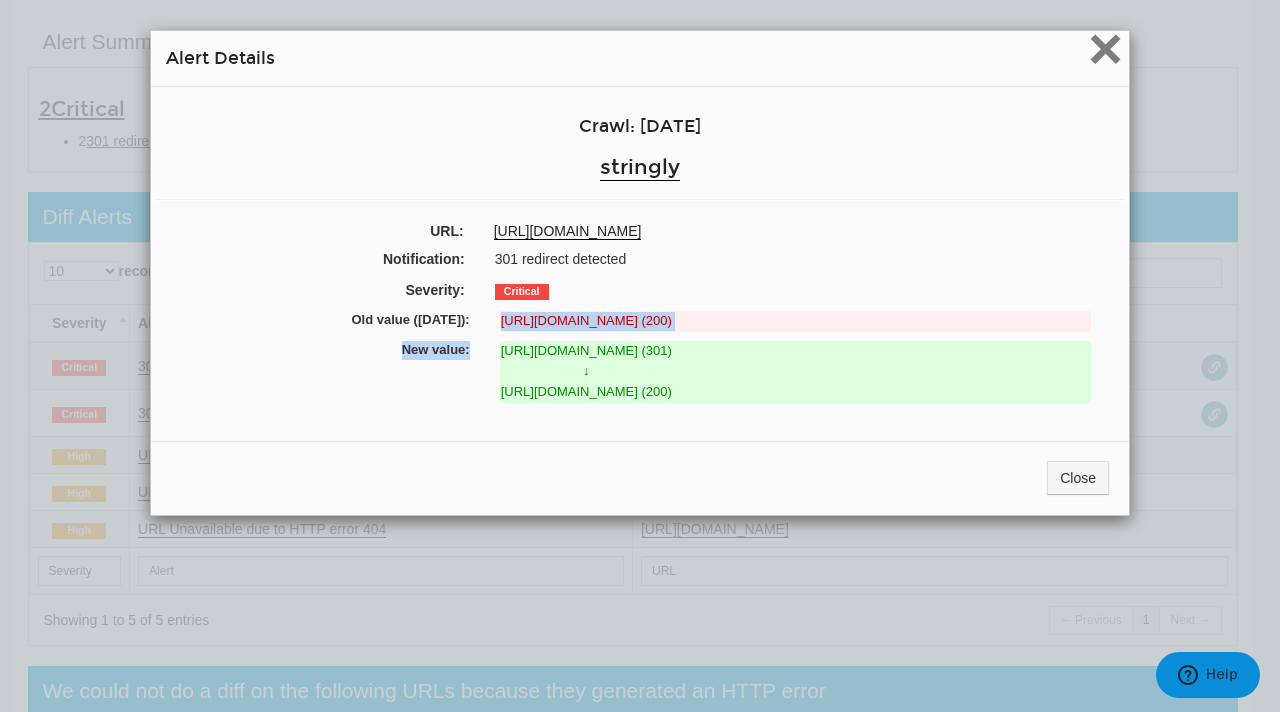 click on "×" at bounding box center [1105, 48] 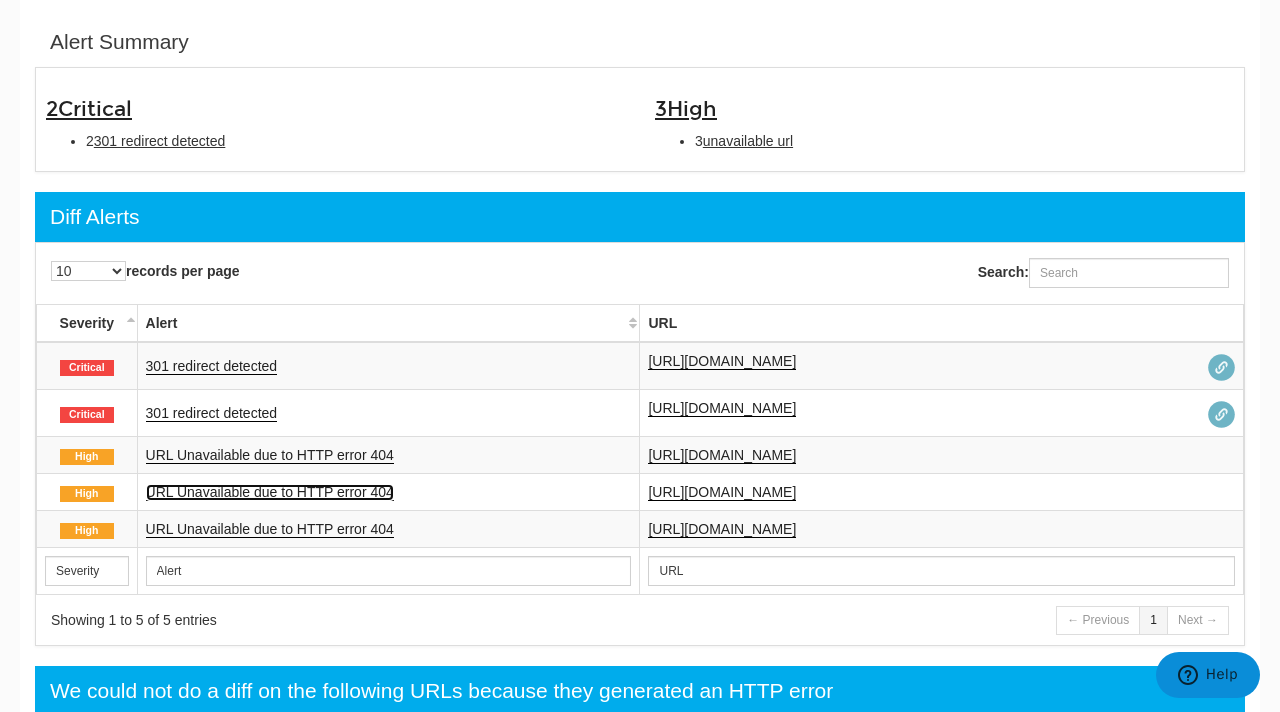 click on "URL Unavailable due to HTTP error 404" at bounding box center (270, 492) 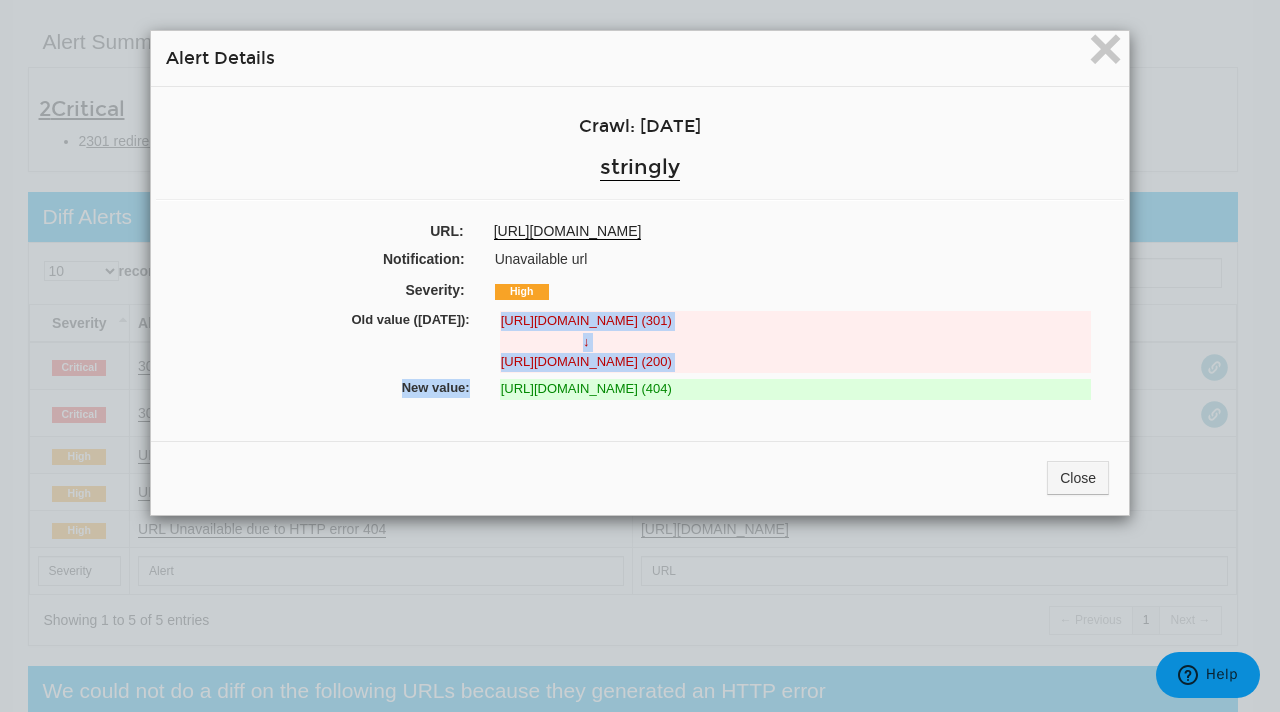 drag, startPoint x: 700, startPoint y: 389, endPoint x: 503, endPoint y: 326, distance: 206.82843 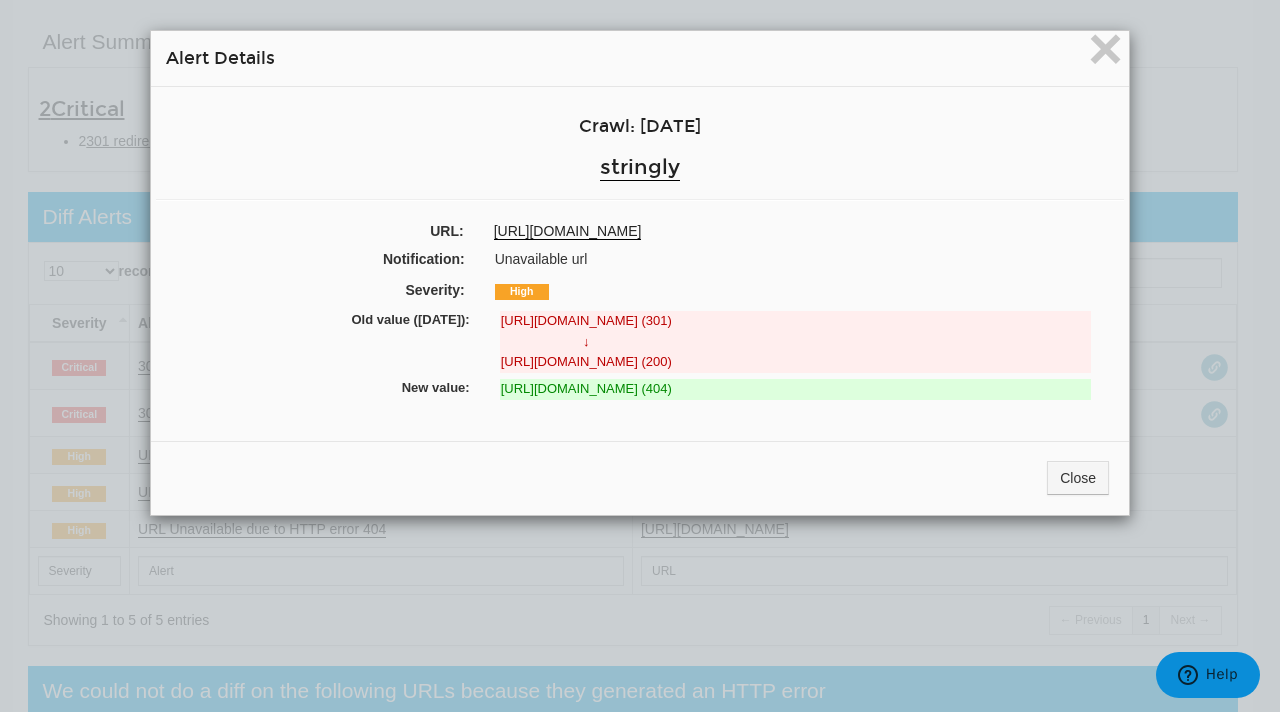drag, startPoint x: 500, startPoint y: 324, endPoint x: 692, endPoint y: 328, distance: 192.04166 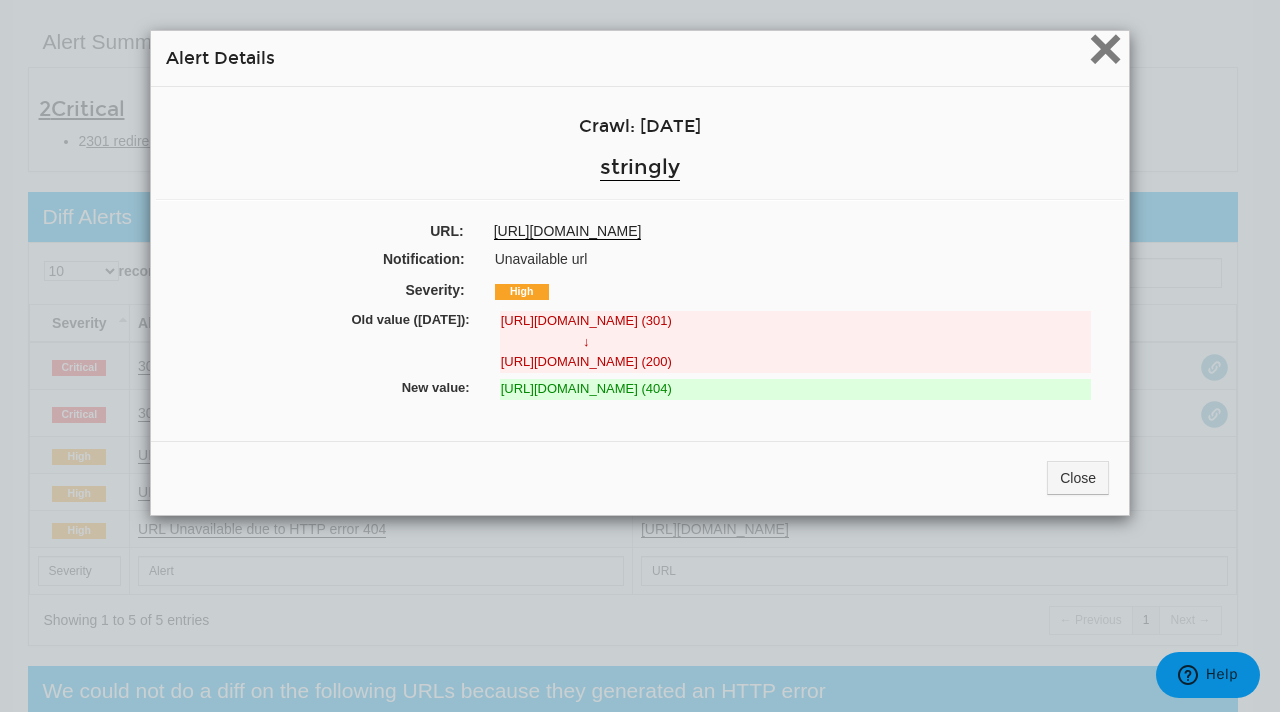 click on "×" at bounding box center (1105, 48) 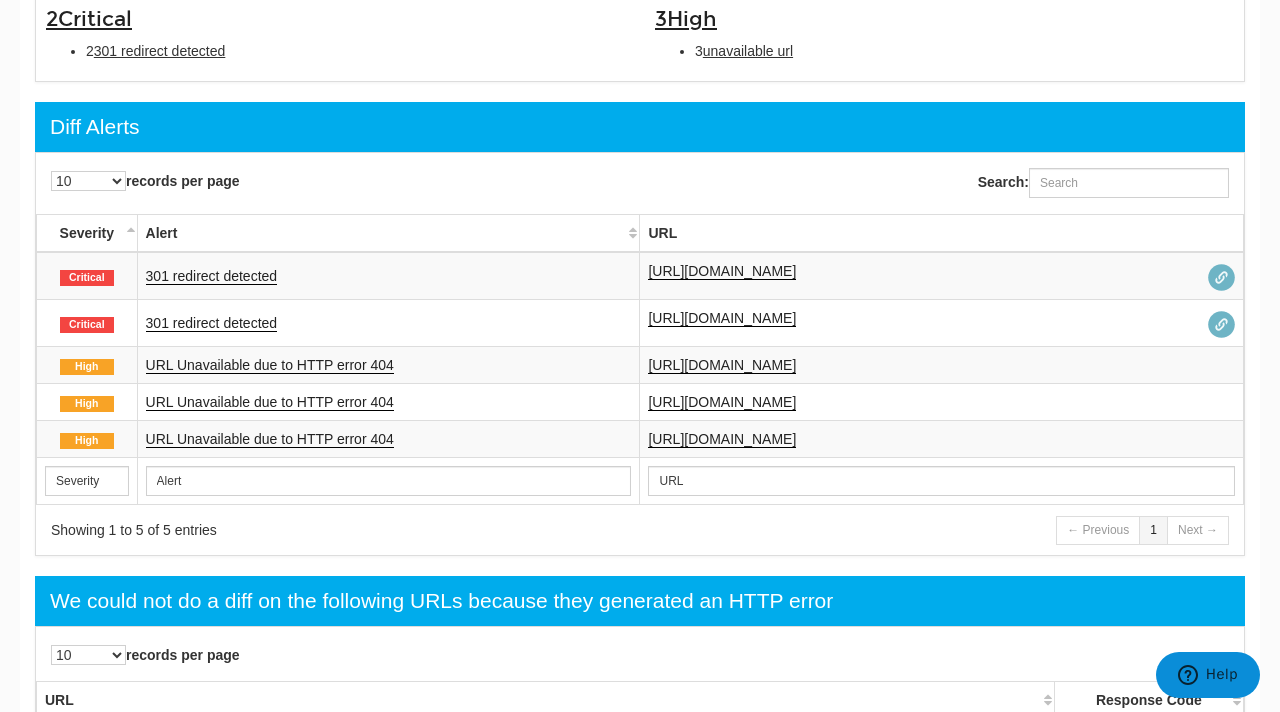 scroll, scrollTop: 603, scrollLeft: 0, axis: vertical 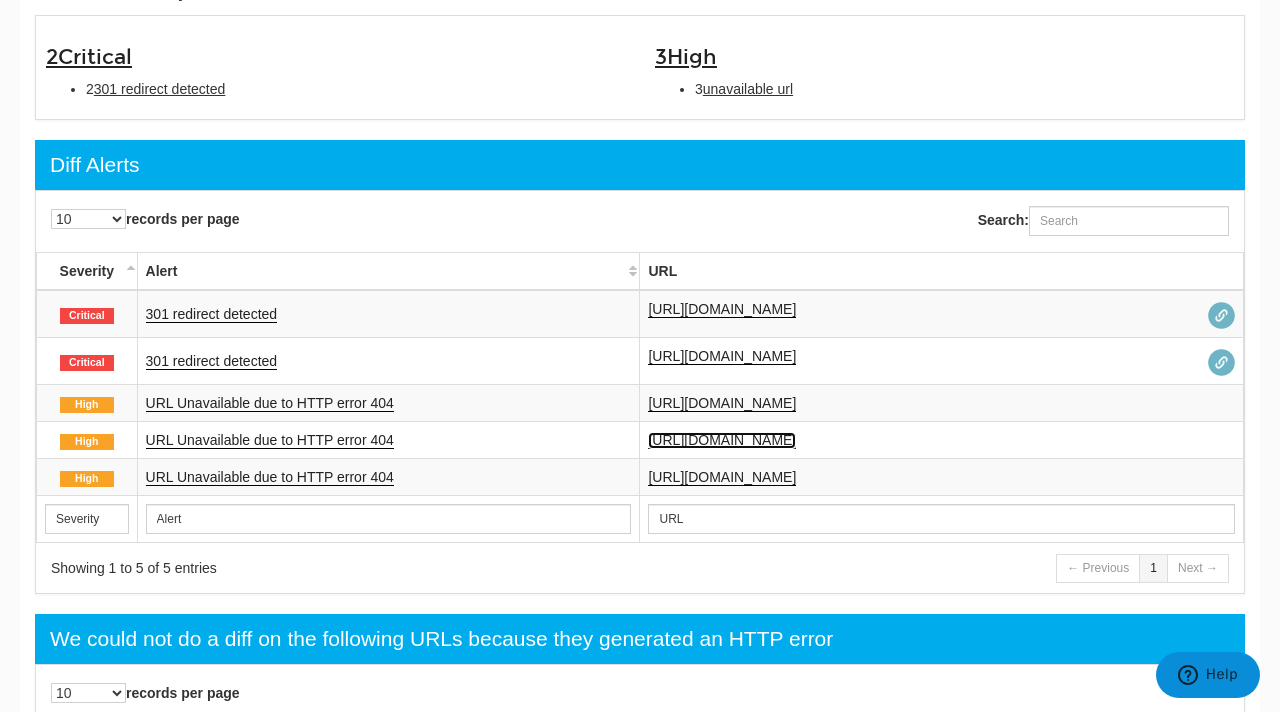 click on "[URL][DOMAIN_NAME]" at bounding box center [722, 440] 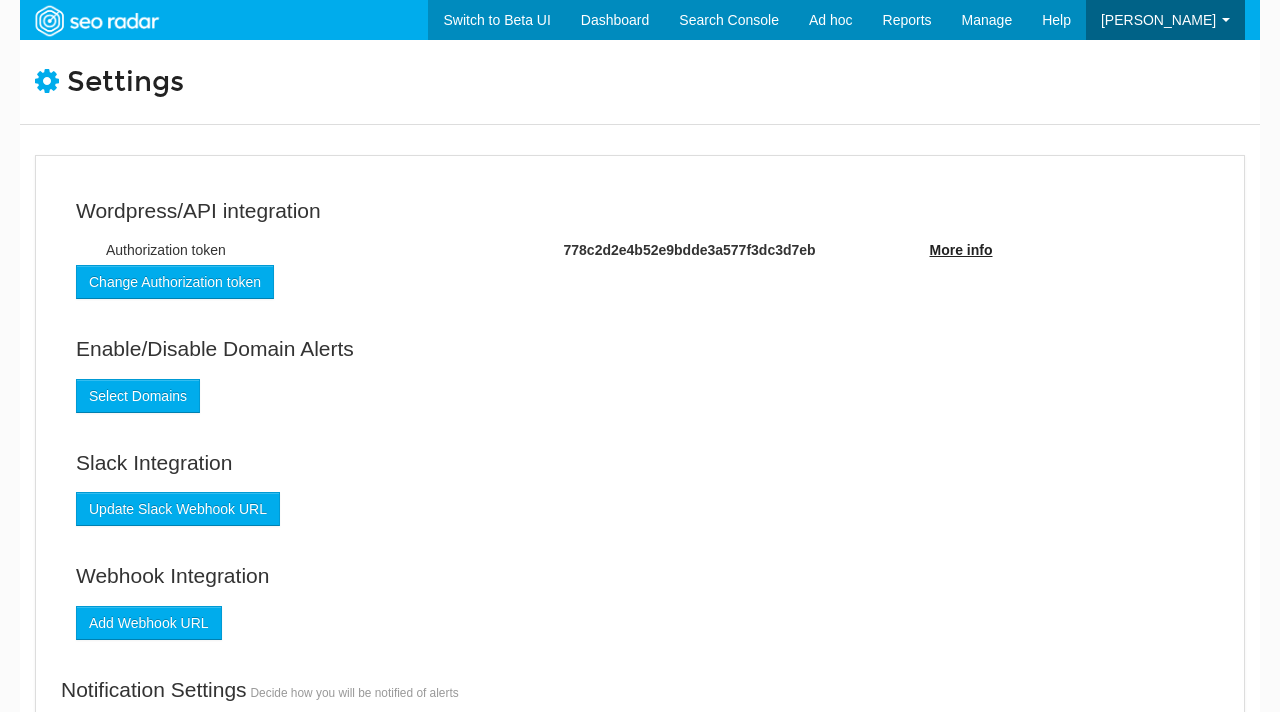 scroll, scrollTop: 0, scrollLeft: 0, axis: both 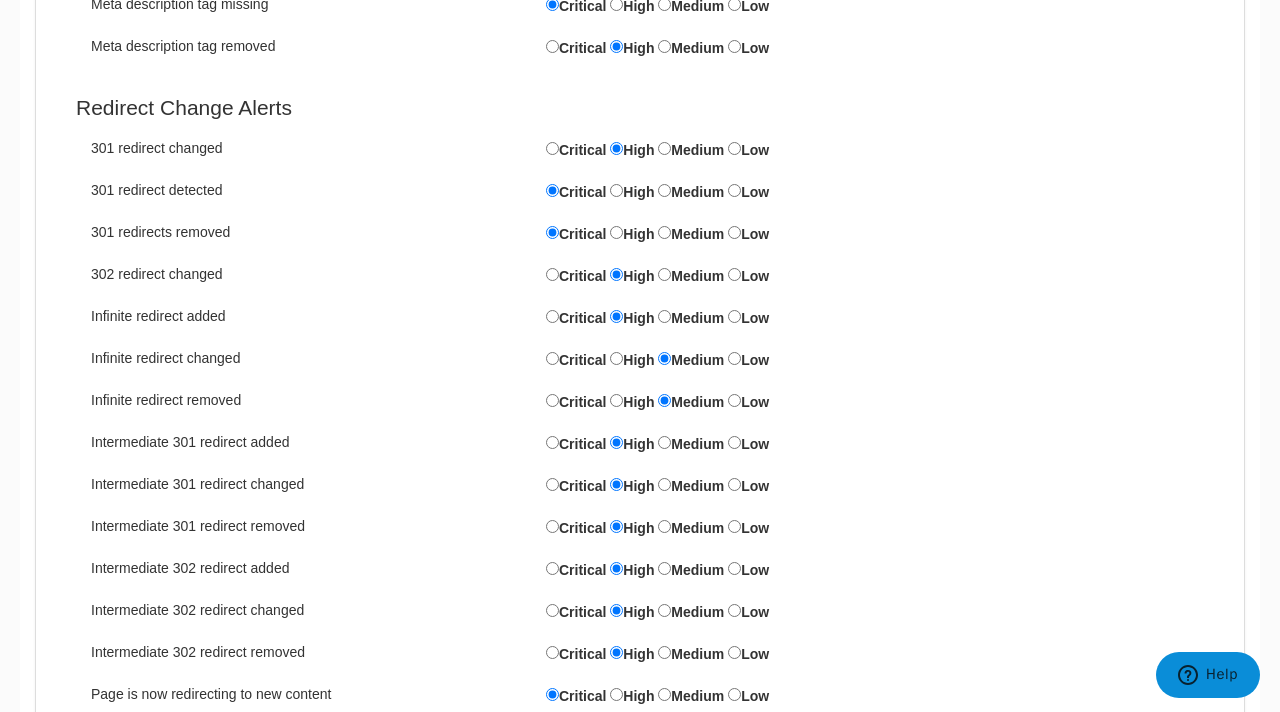 drag, startPoint x: 138, startPoint y: 152, endPoint x: 205, endPoint y: 153, distance: 67.00746 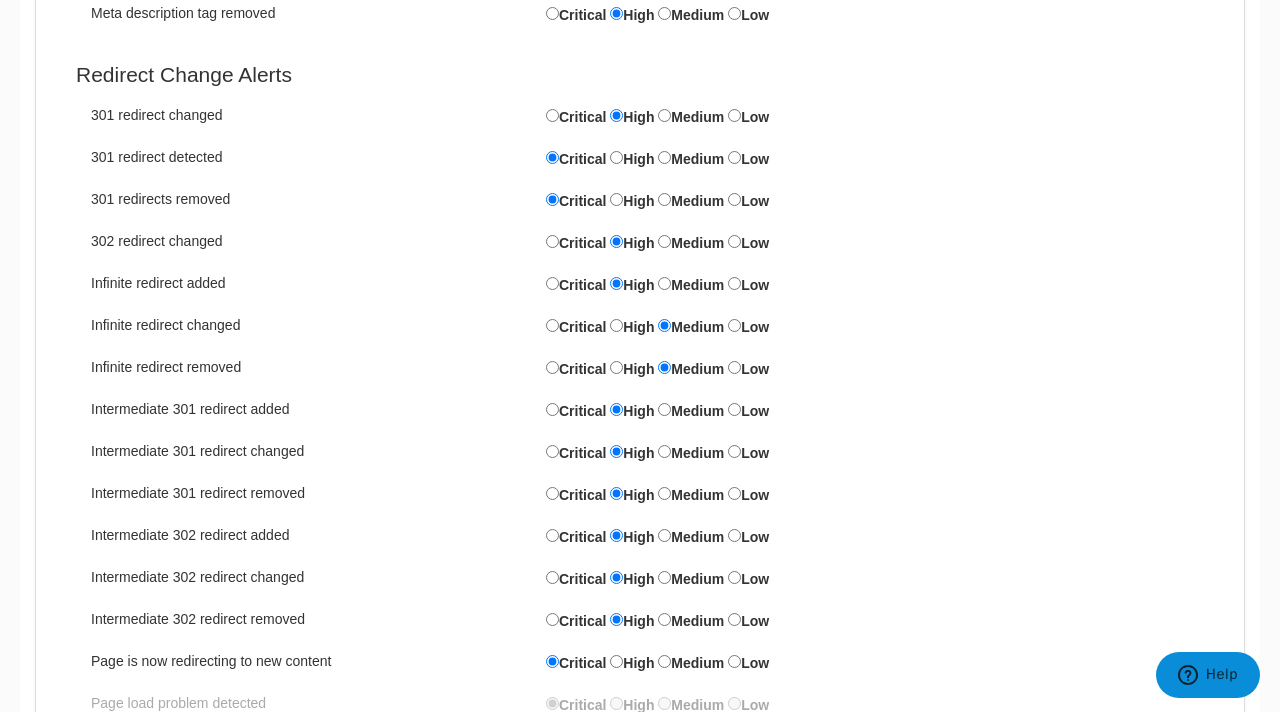 scroll, scrollTop: 5089, scrollLeft: 0, axis: vertical 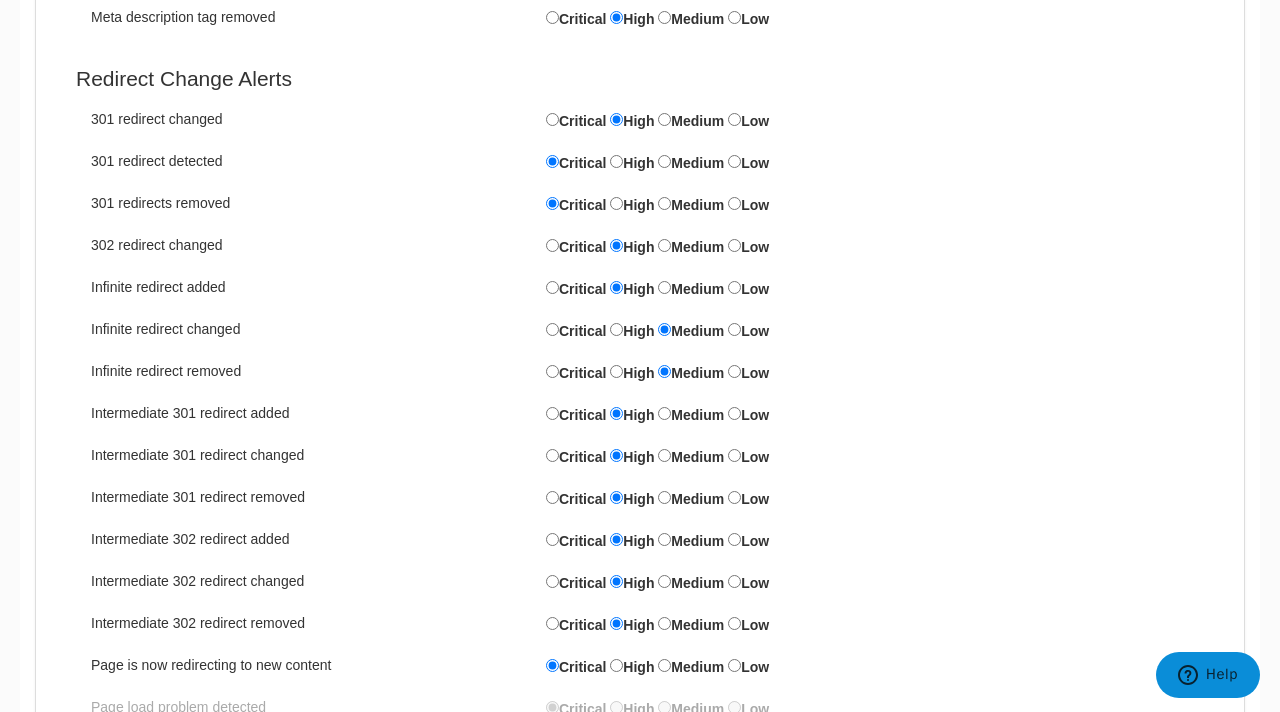 click on "301 redirects removed" at bounding box center (311, 203) 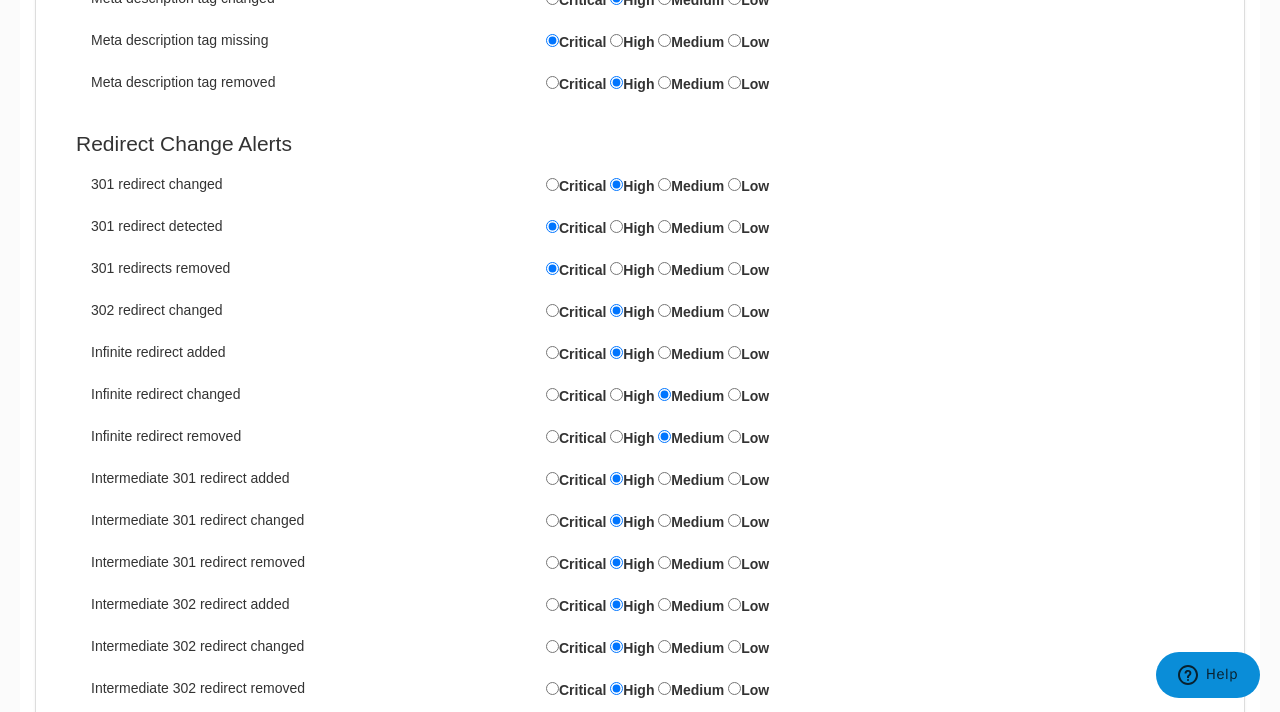 scroll, scrollTop: 5040, scrollLeft: 0, axis: vertical 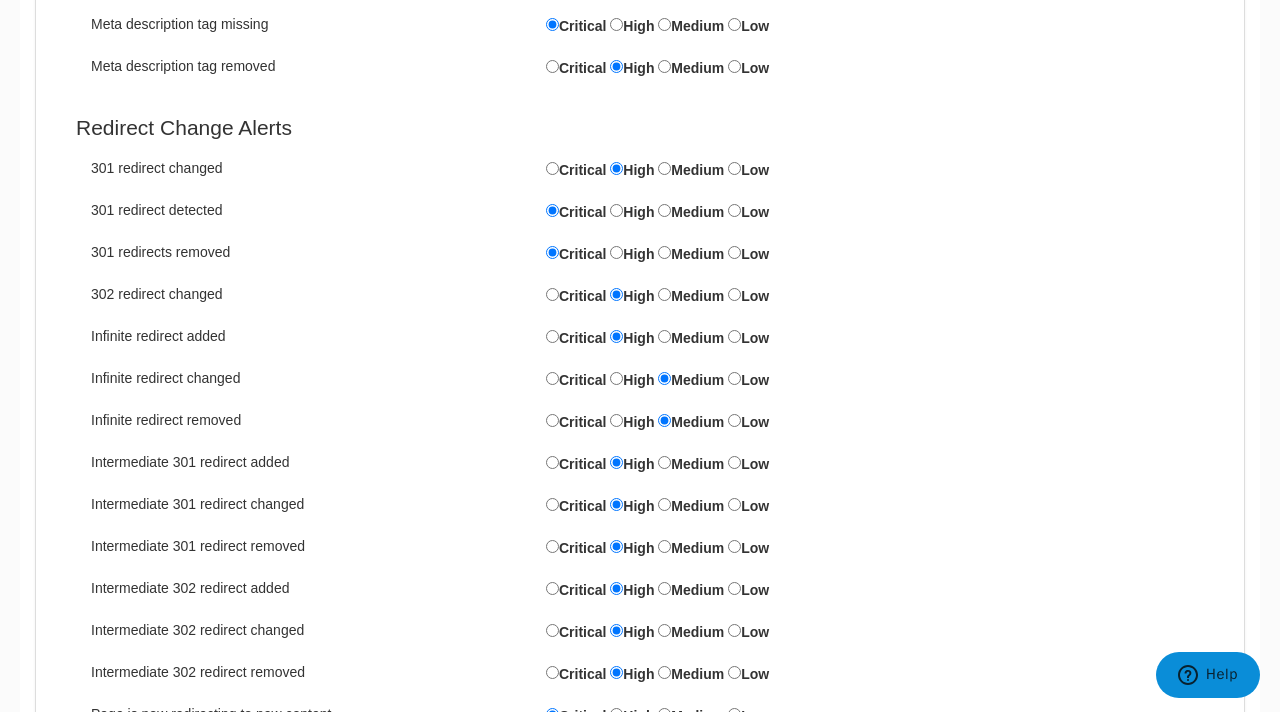drag, startPoint x: 214, startPoint y: 211, endPoint x: 86, endPoint y: 208, distance: 128.03516 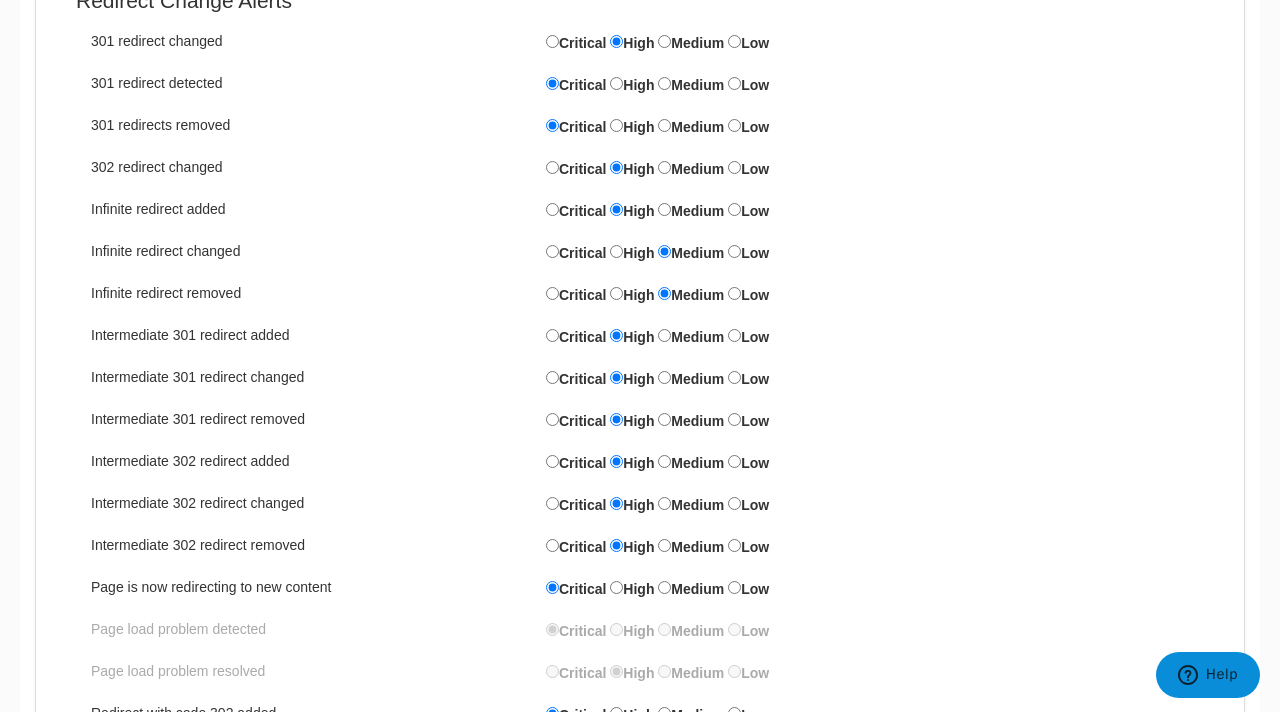 scroll, scrollTop: 5110, scrollLeft: 0, axis: vertical 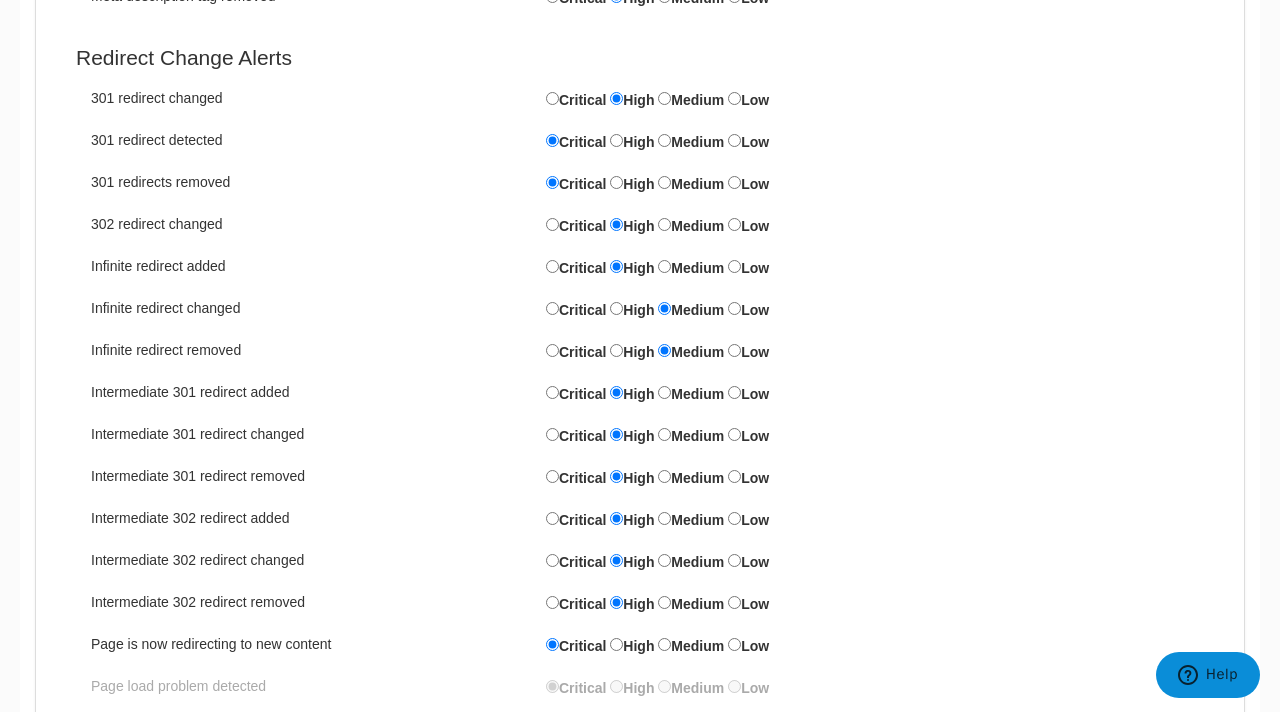 click on "301 redirect detected" at bounding box center (311, 140) 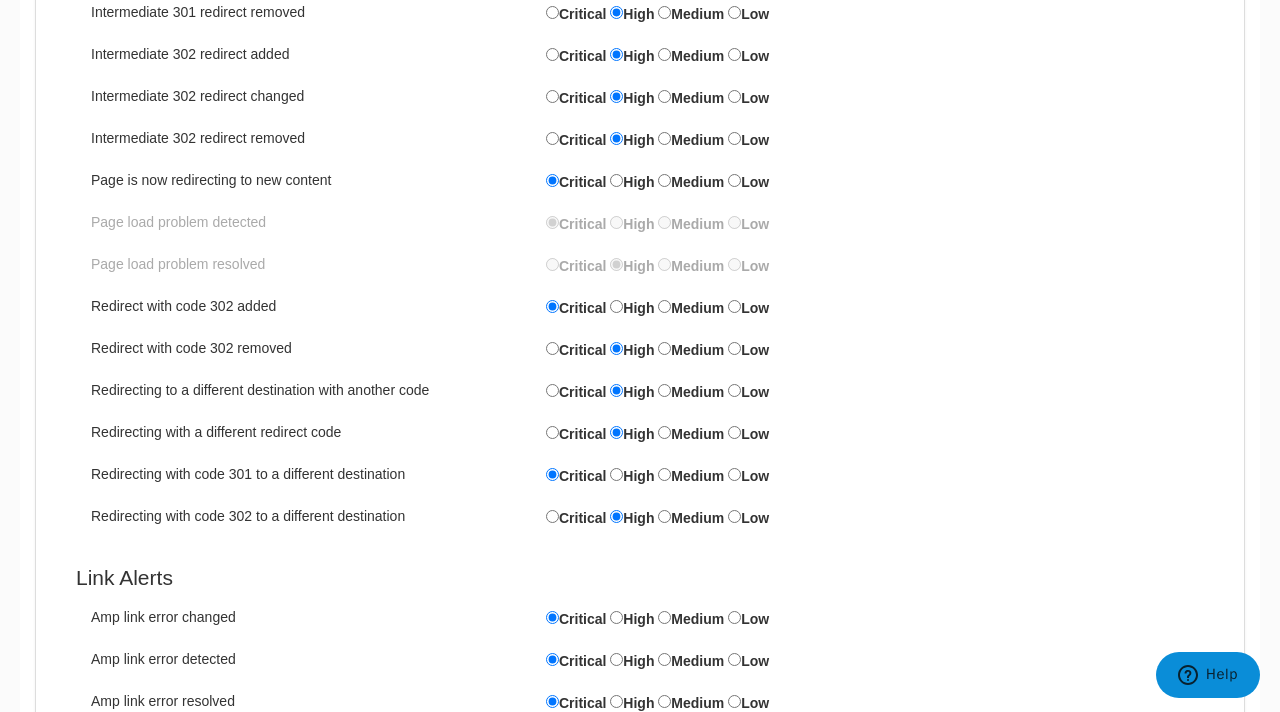 scroll, scrollTop: 5581, scrollLeft: 0, axis: vertical 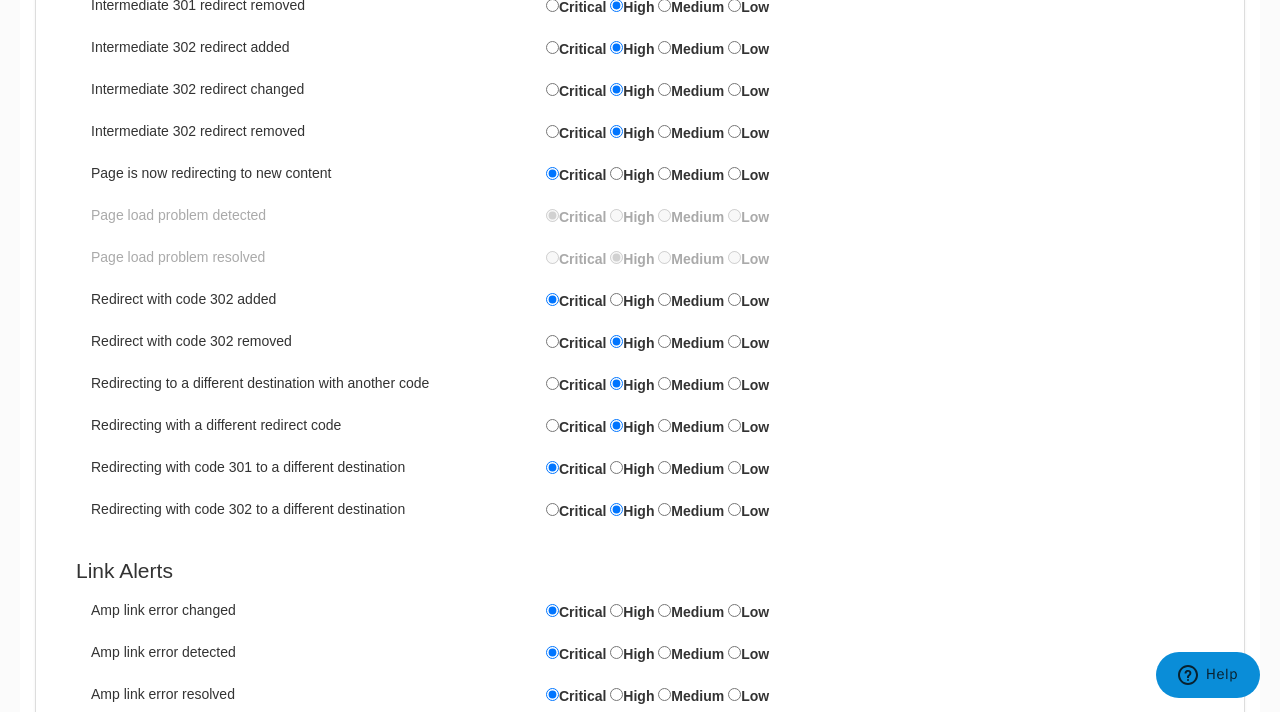 click on "Redirecting with code 302 to a different destination" at bounding box center (311, 509) 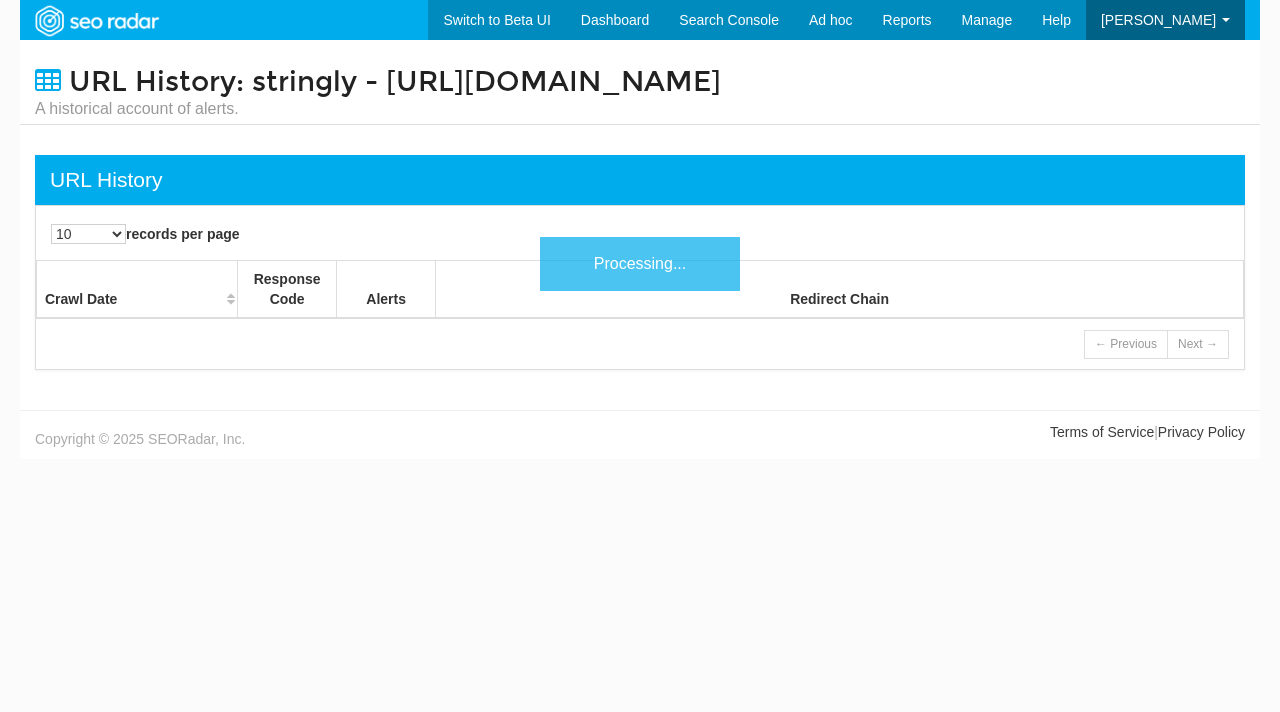 scroll, scrollTop: 0, scrollLeft: 0, axis: both 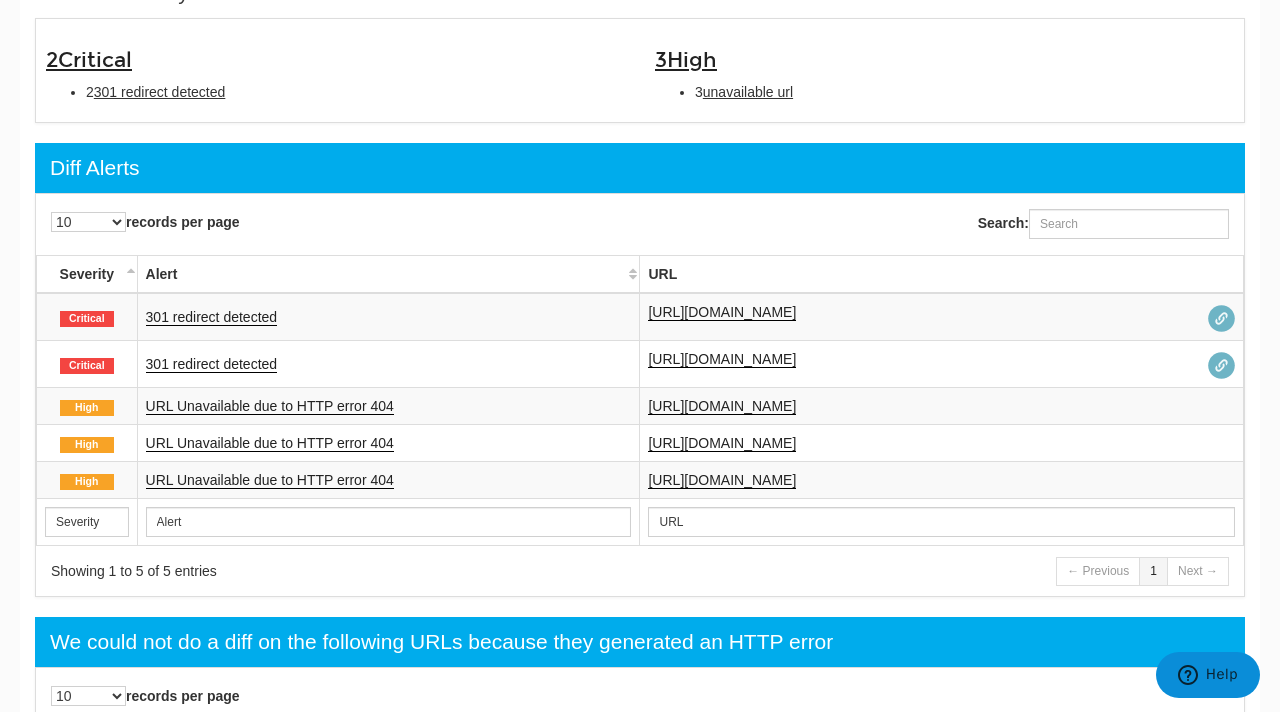 click on "10 25 [CREDIT_CARD_NUMBER]  records per page" at bounding box center [333, 220] 